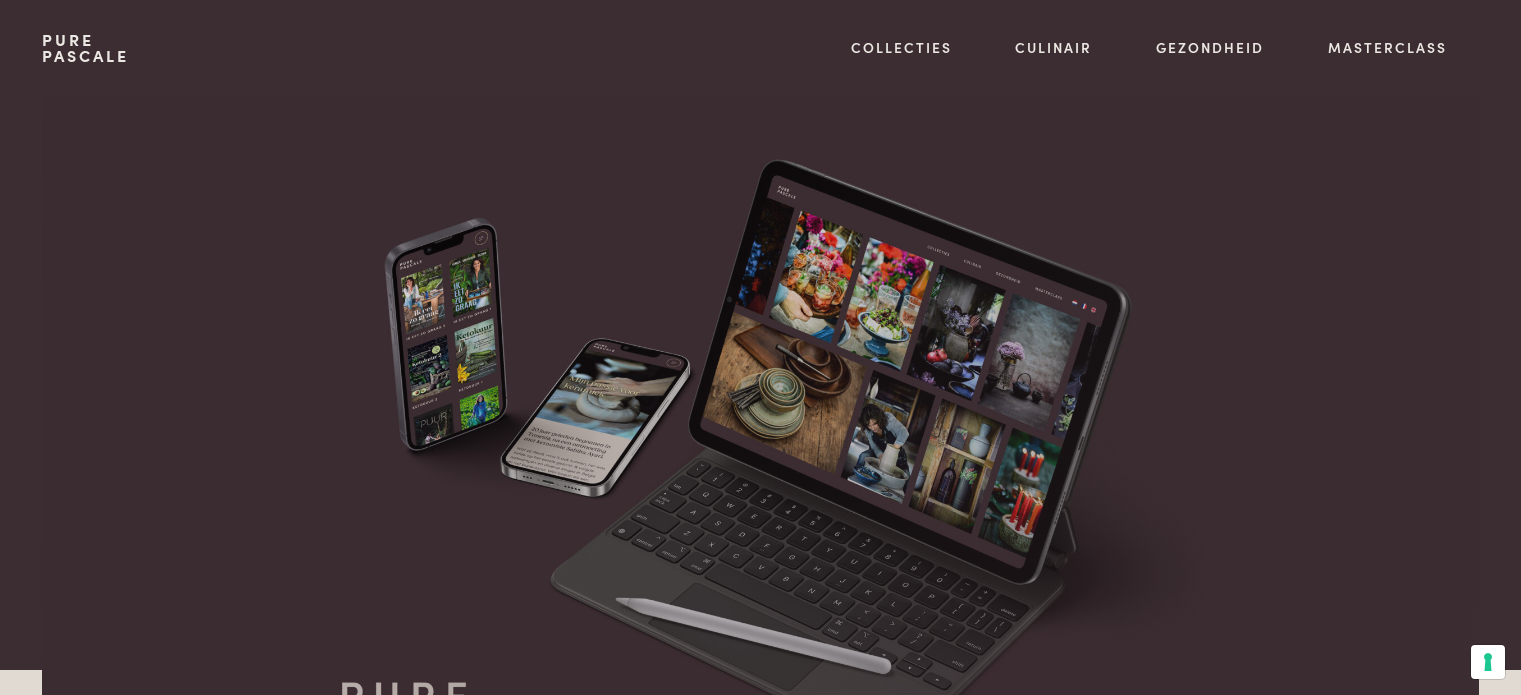 scroll, scrollTop: 0, scrollLeft: 0, axis: both 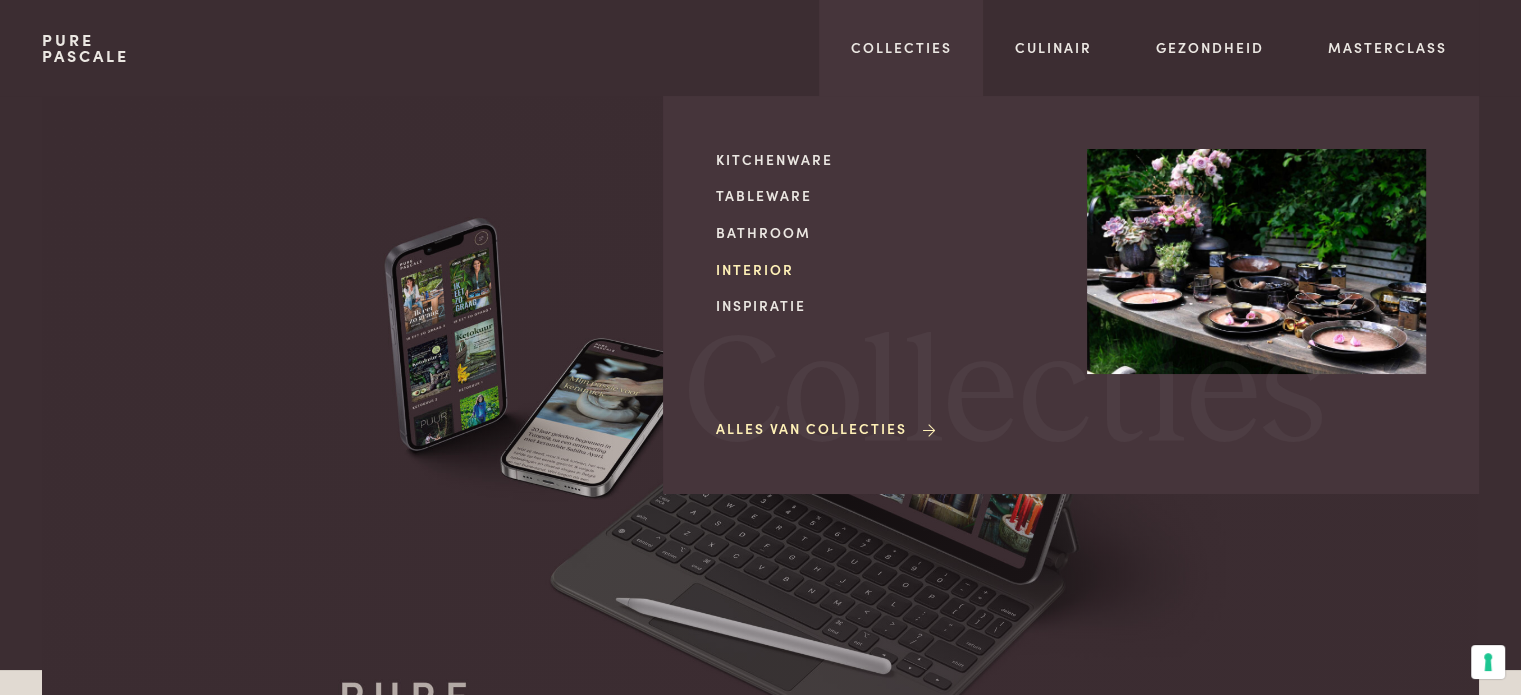 click on "Interior" at bounding box center [885, 269] 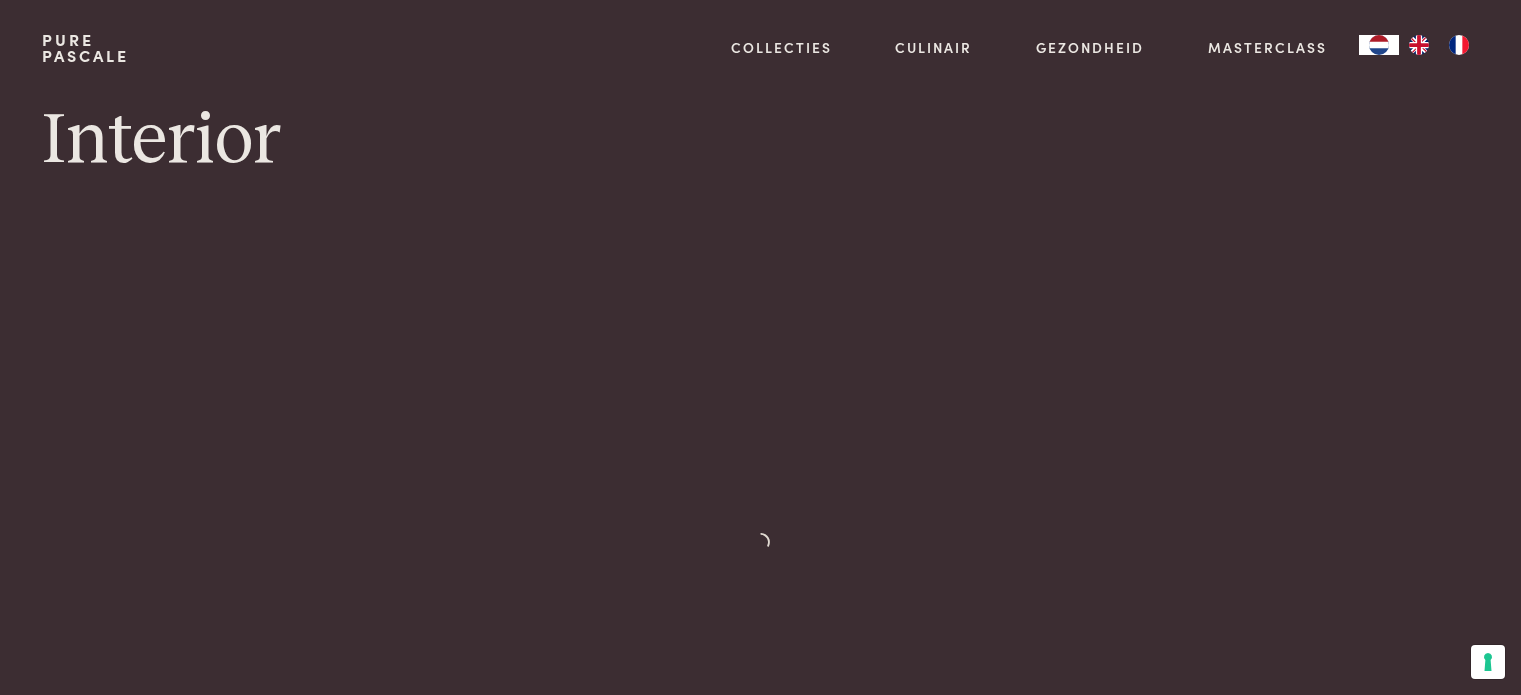 scroll, scrollTop: 0, scrollLeft: 0, axis: both 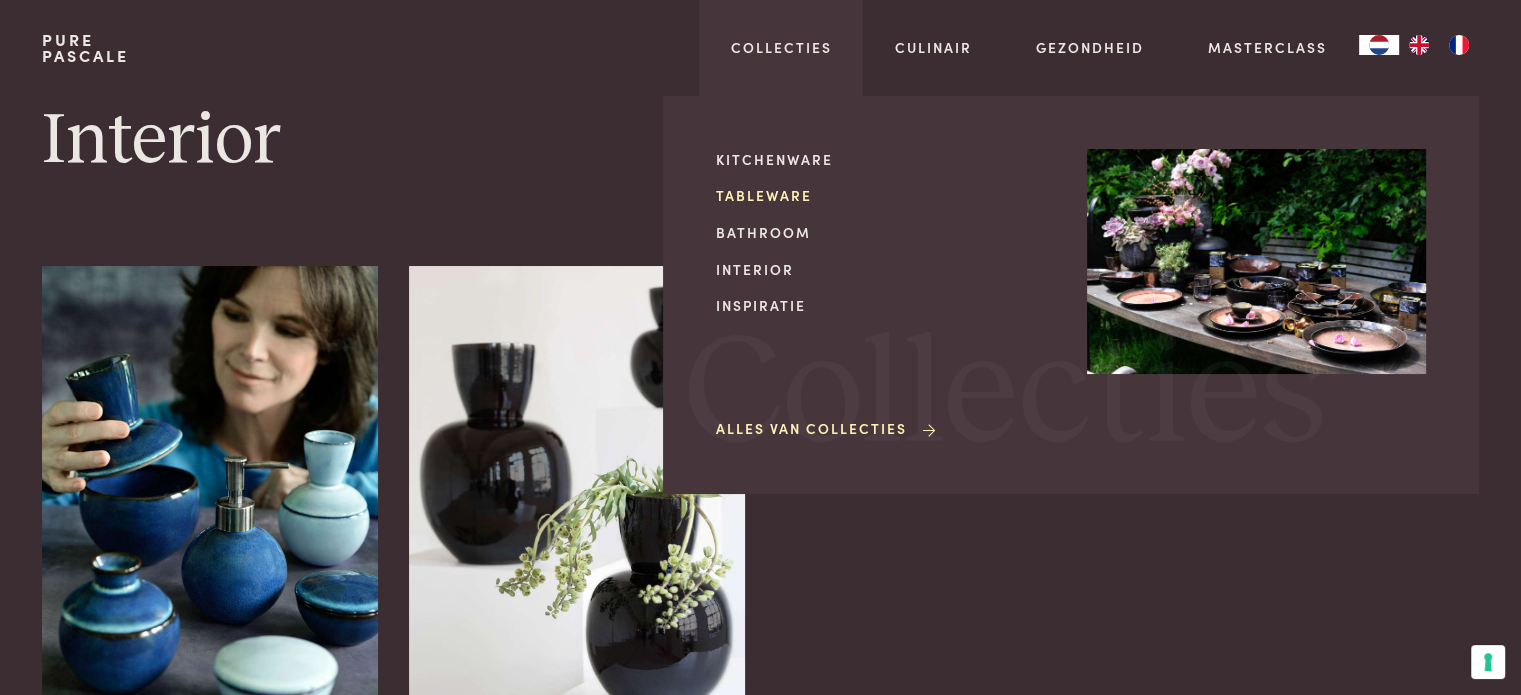 click on "Tableware" at bounding box center [885, 195] 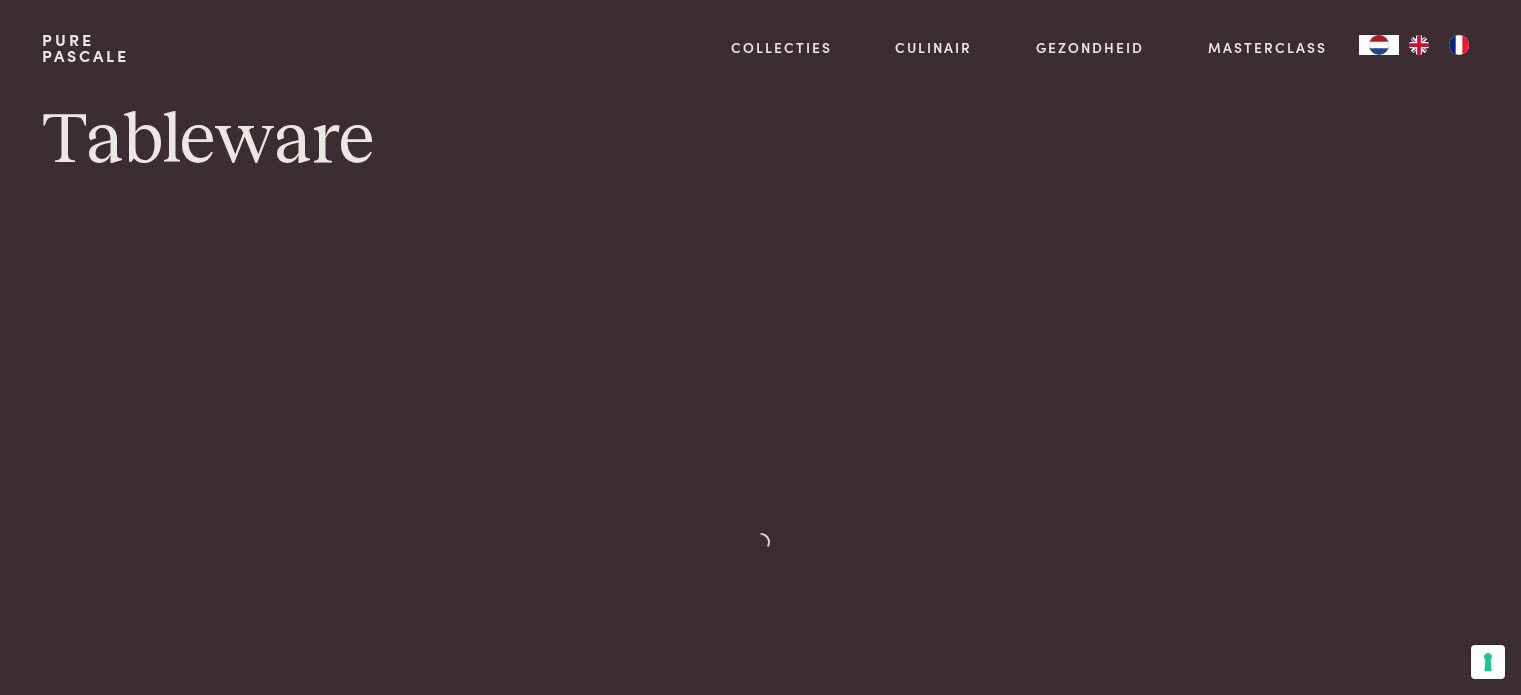 scroll, scrollTop: 0, scrollLeft: 0, axis: both 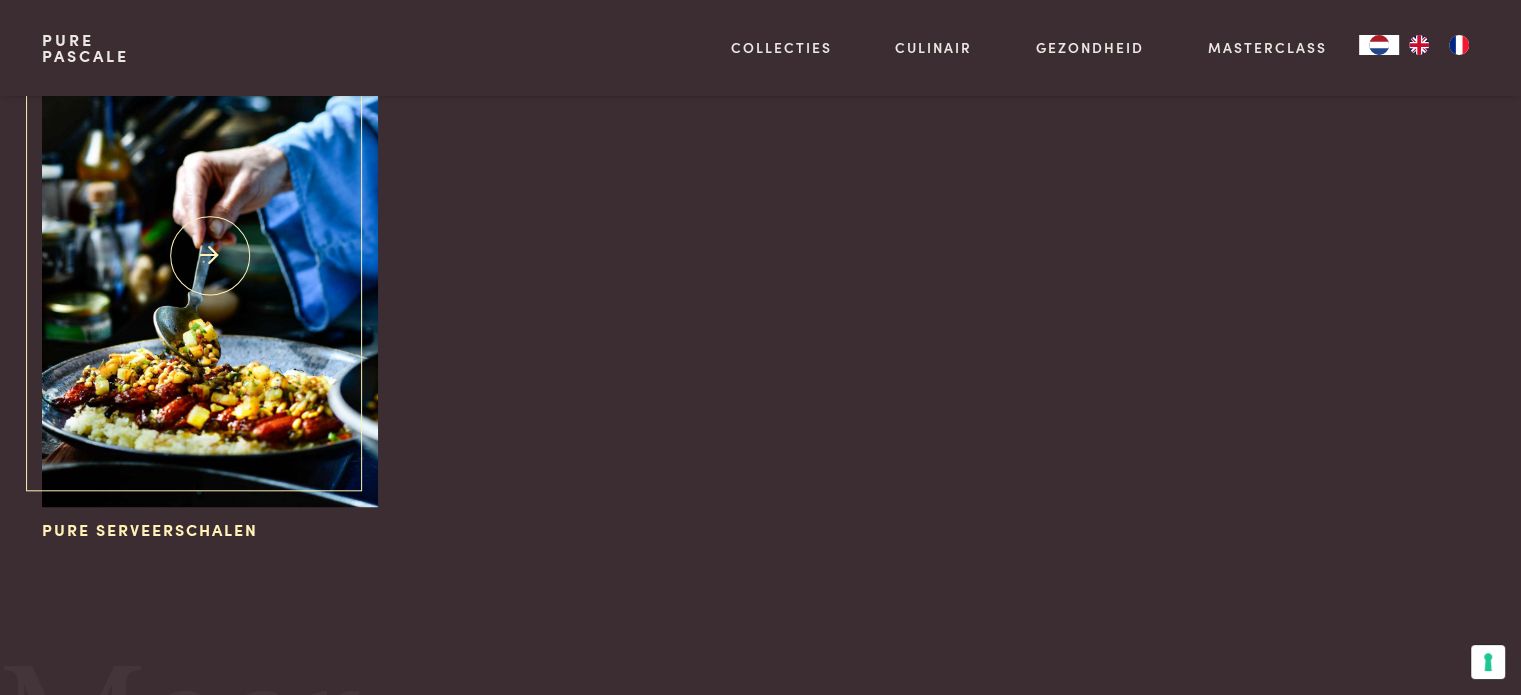 click at bounding box center (209, 255) 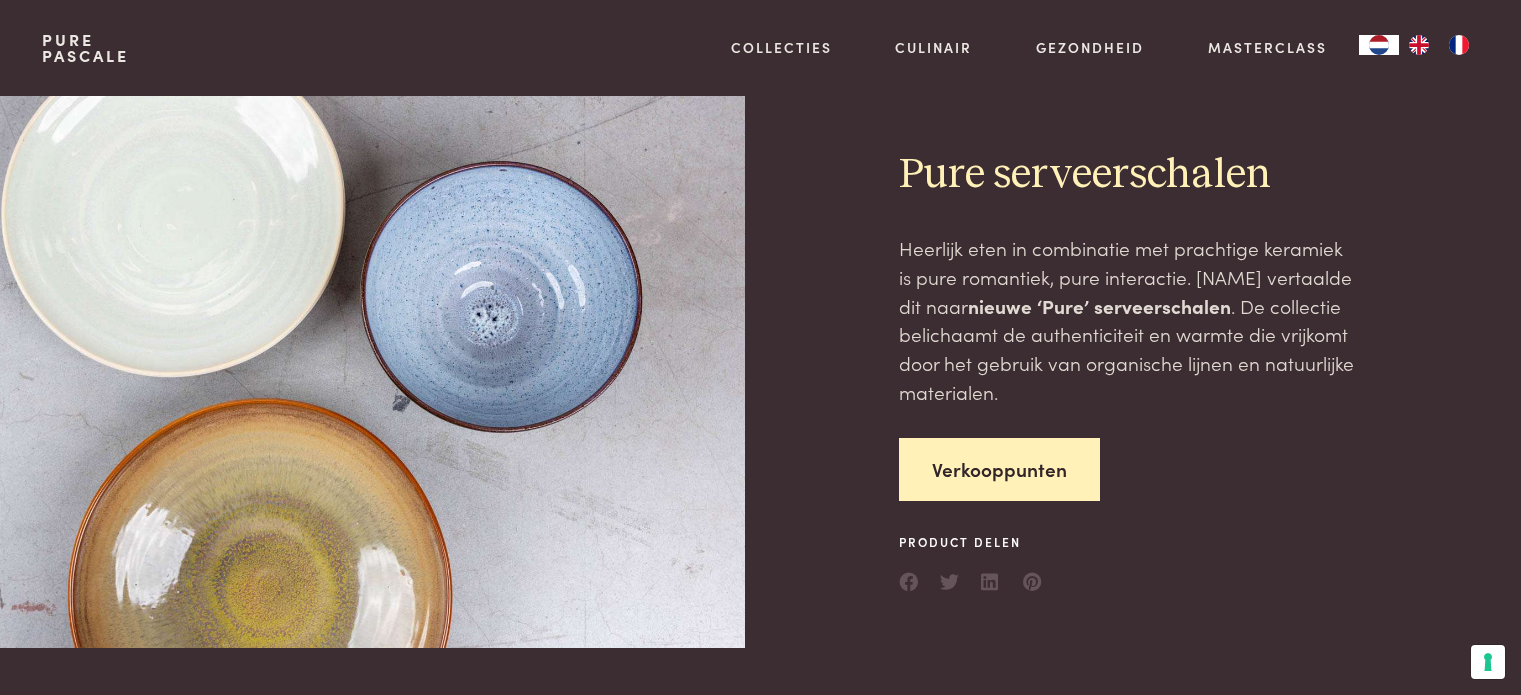 scroll, scrollTop: 0, scrollLeft: 0, axis: both 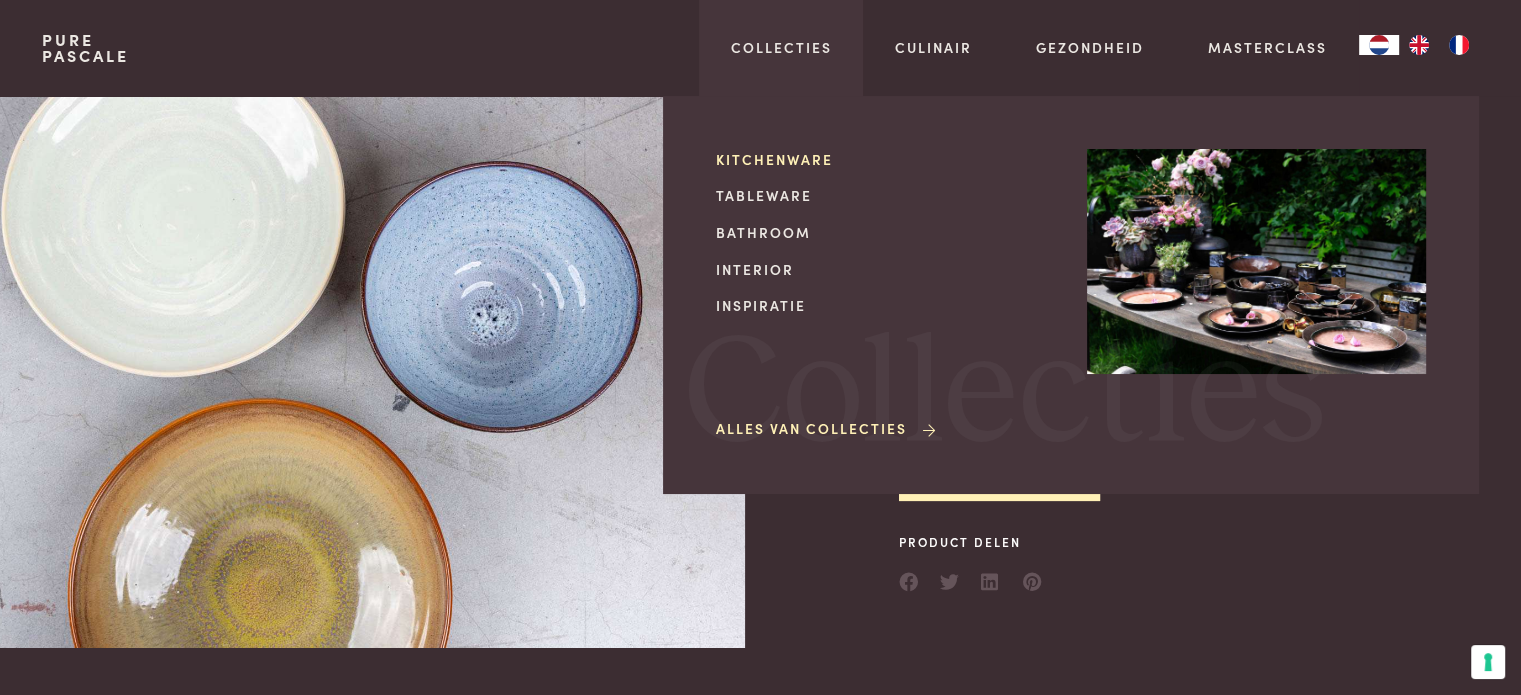 click on "Kitchenware" at bounding box center [885, 159] 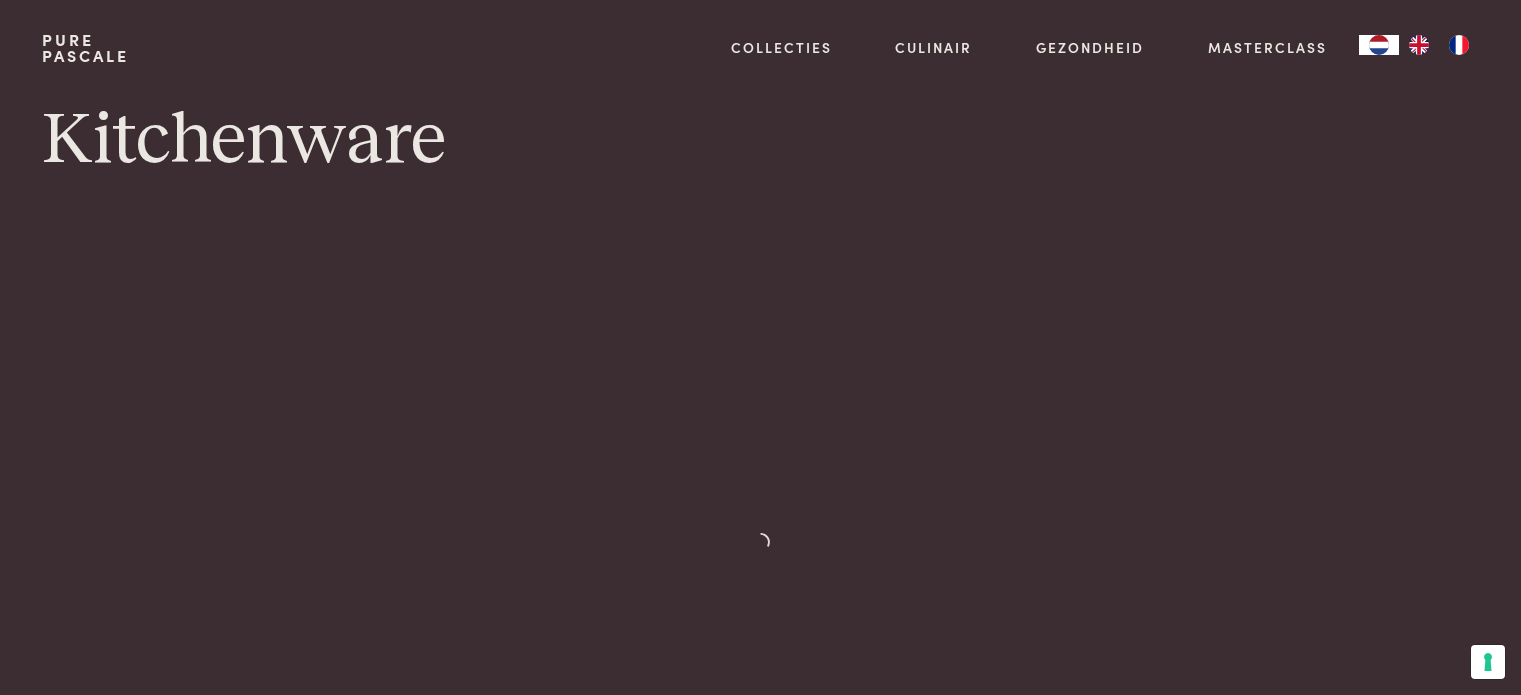 scroll, scrollTop: 0, scrollLeft: 0, axis: both 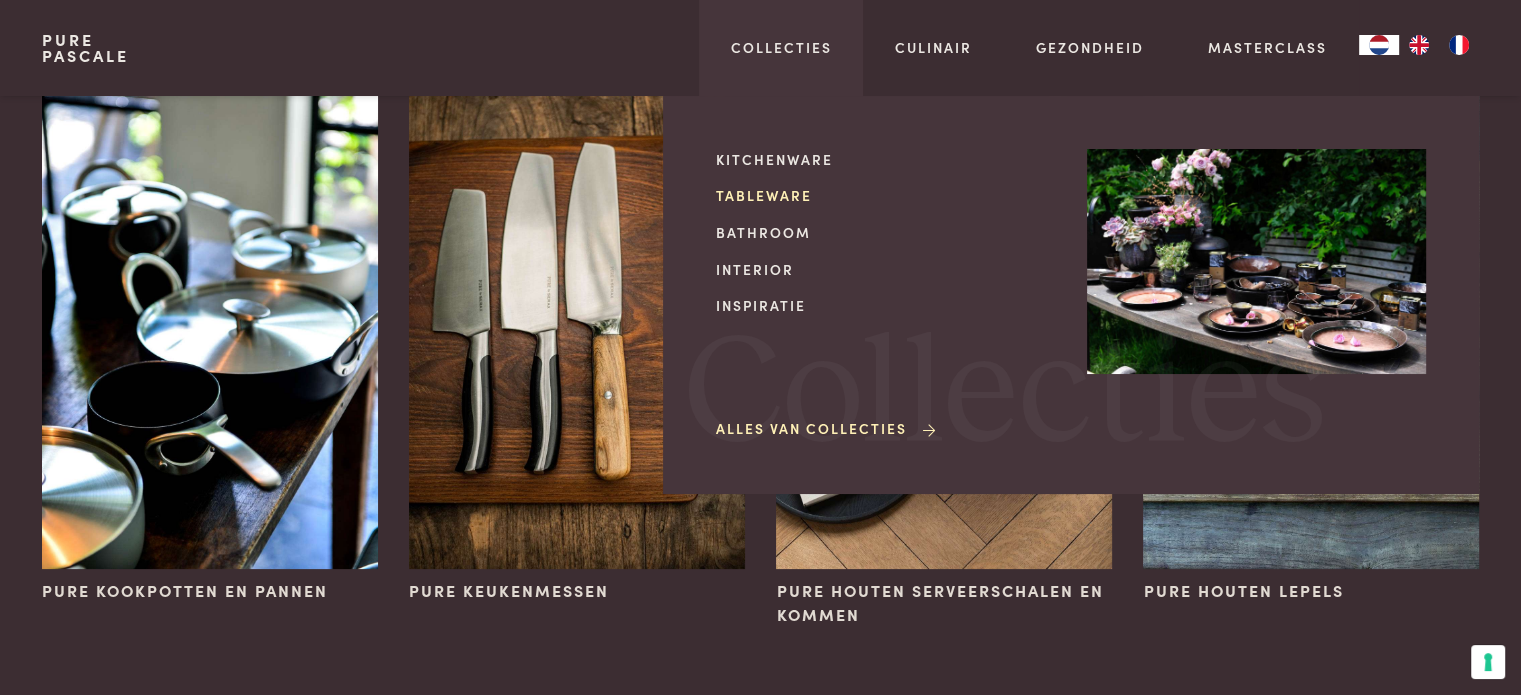 click on "Tableware" at bounding box center (885, 195) 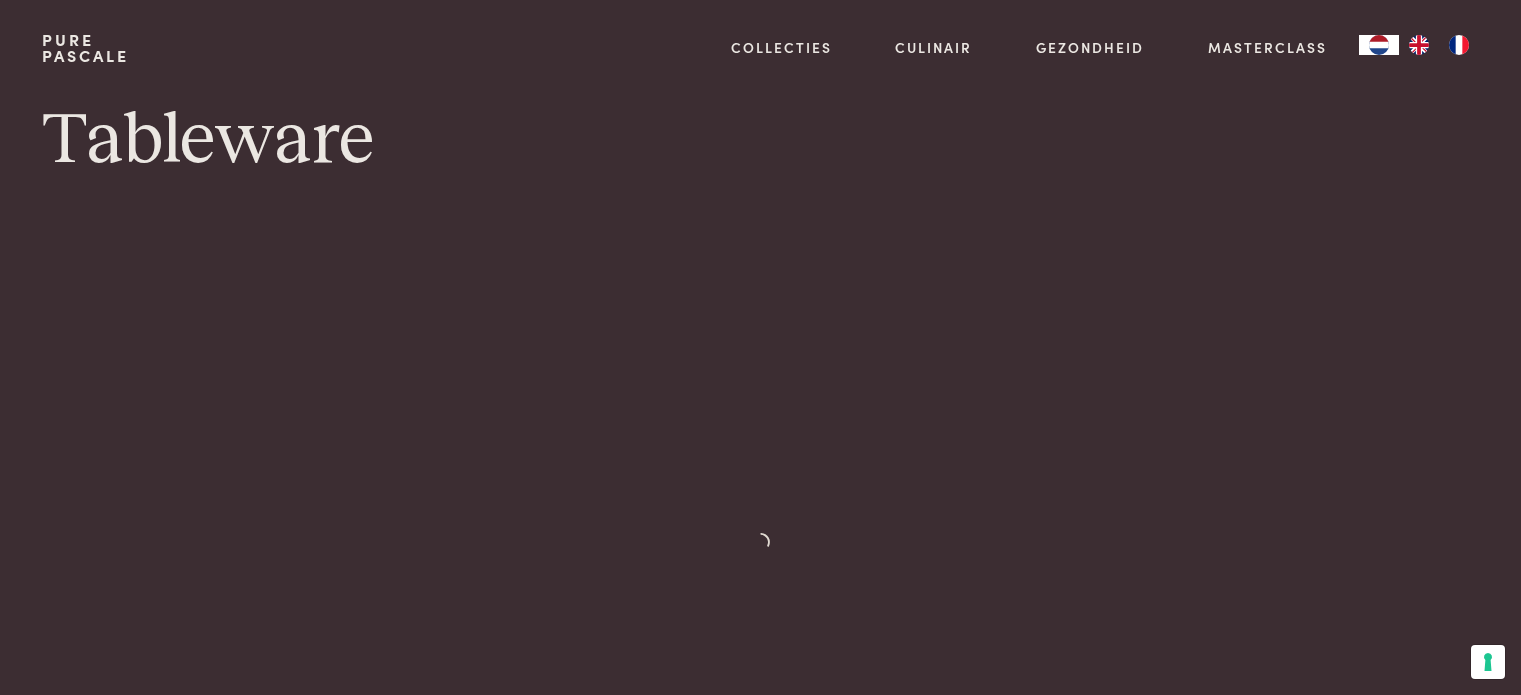 scroll, scrollTop: 0, scrollLeft: 0, axis: both 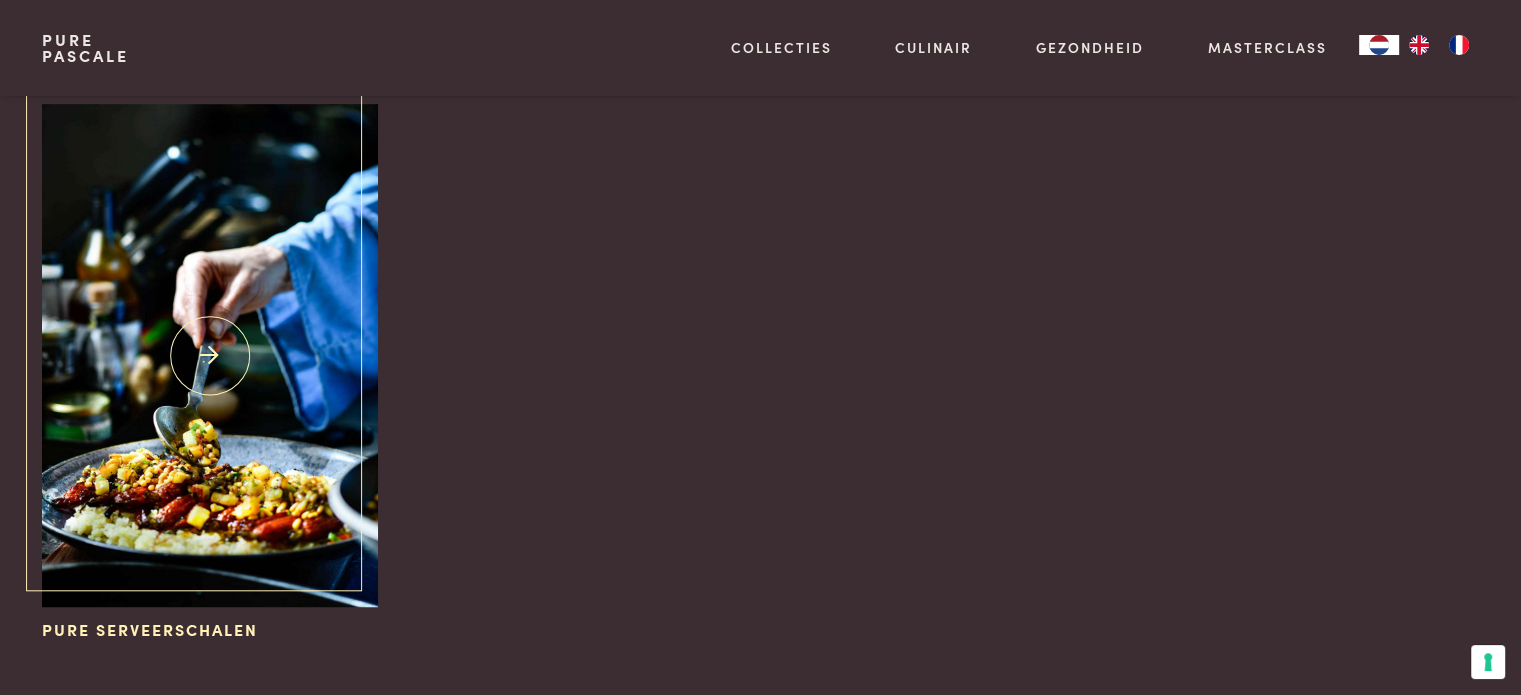 click at bounding box center [209, 355] 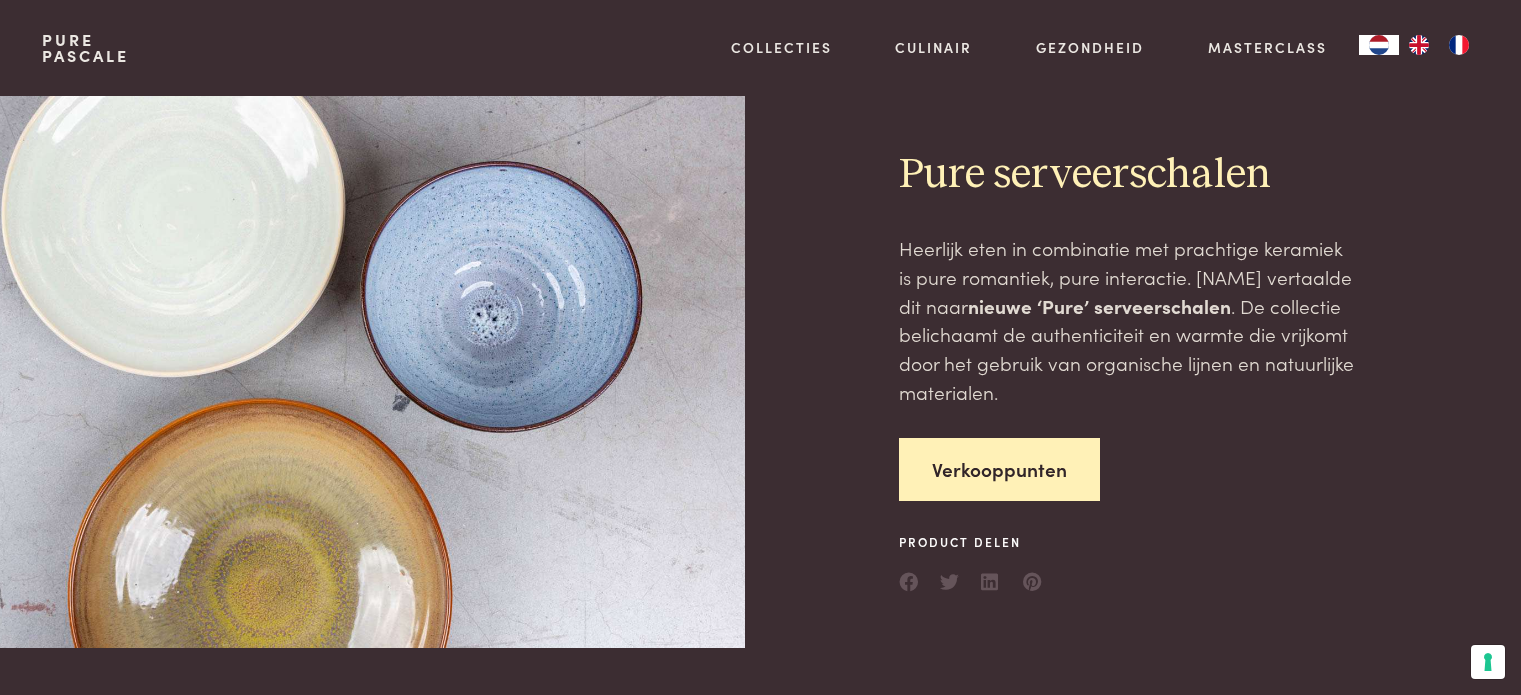 scroll, scrollTop: 0, scrollLeft: 0, axis: both 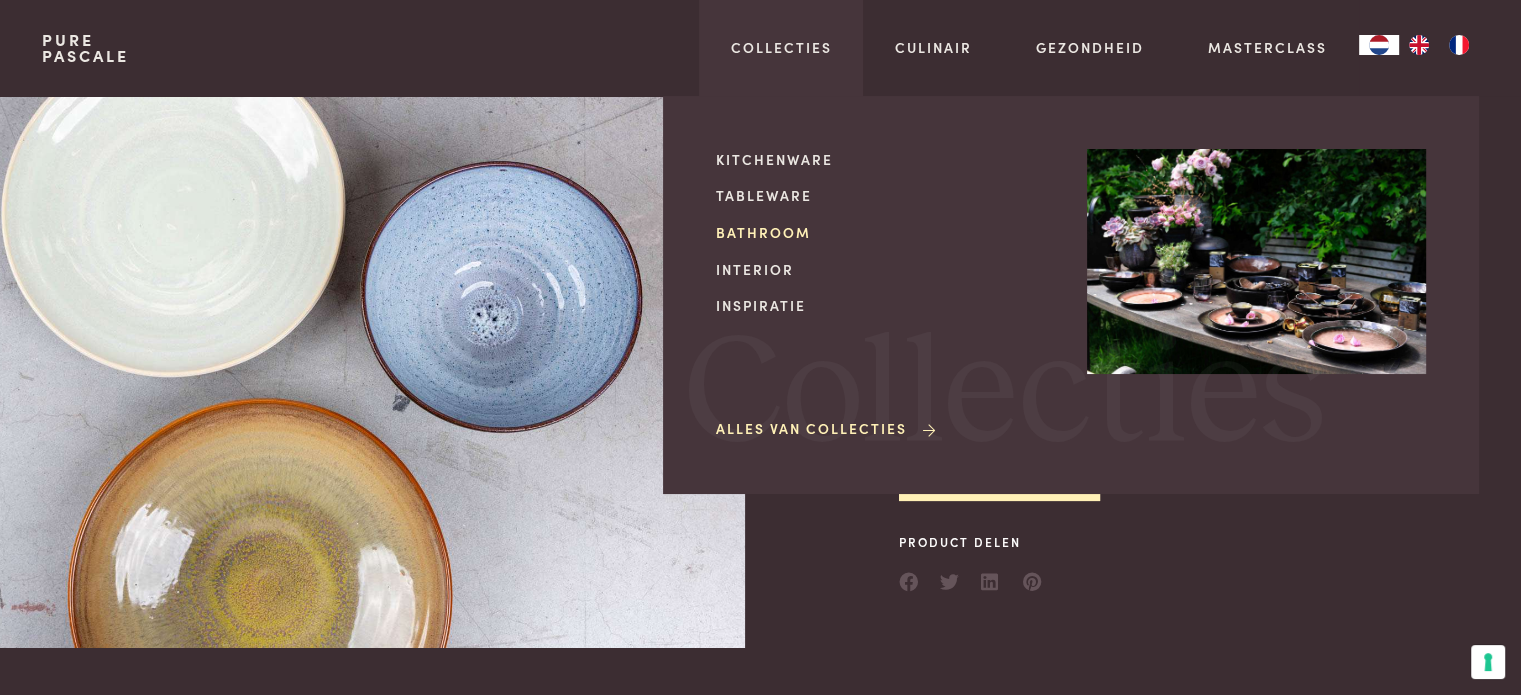 click on "Bathroom" at bounding box center [885, 232] 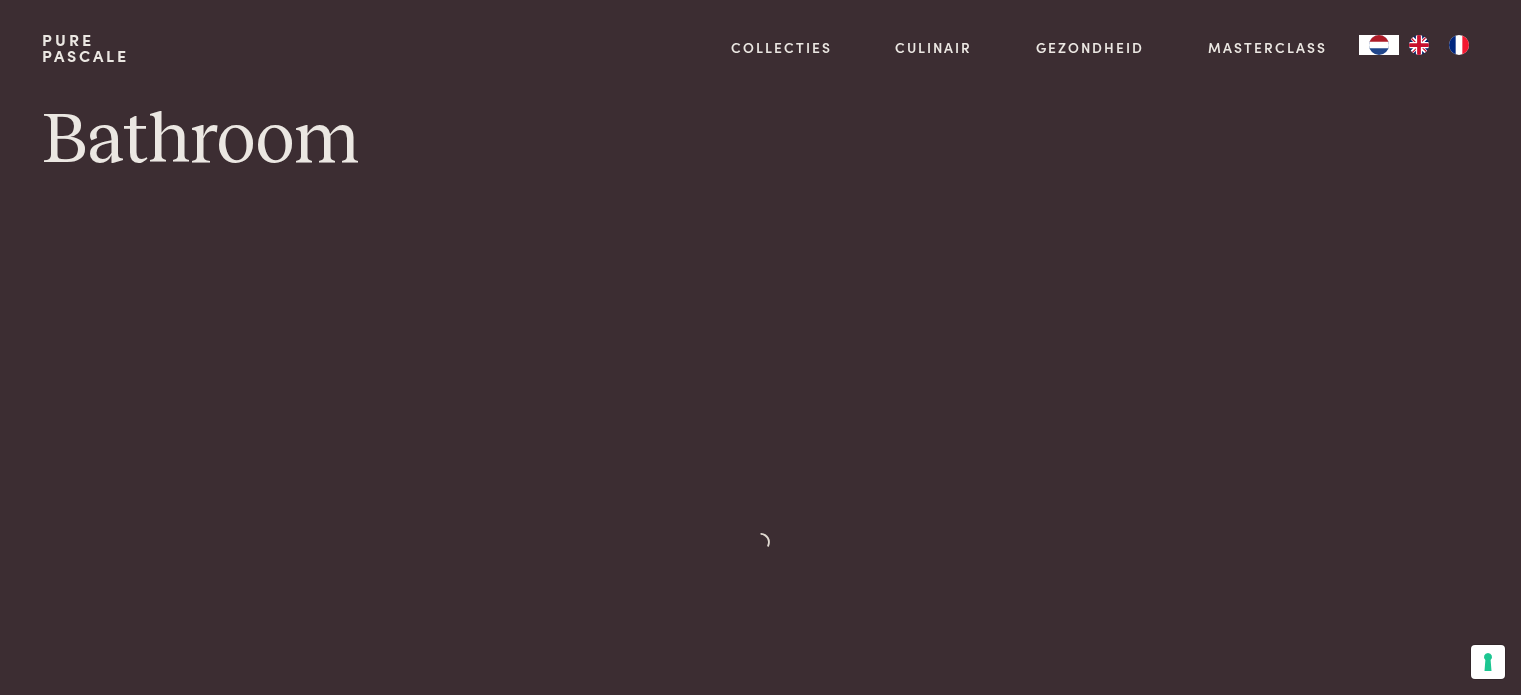 scroll, scrollTop: 0, scrollLeft: 0, axis: both 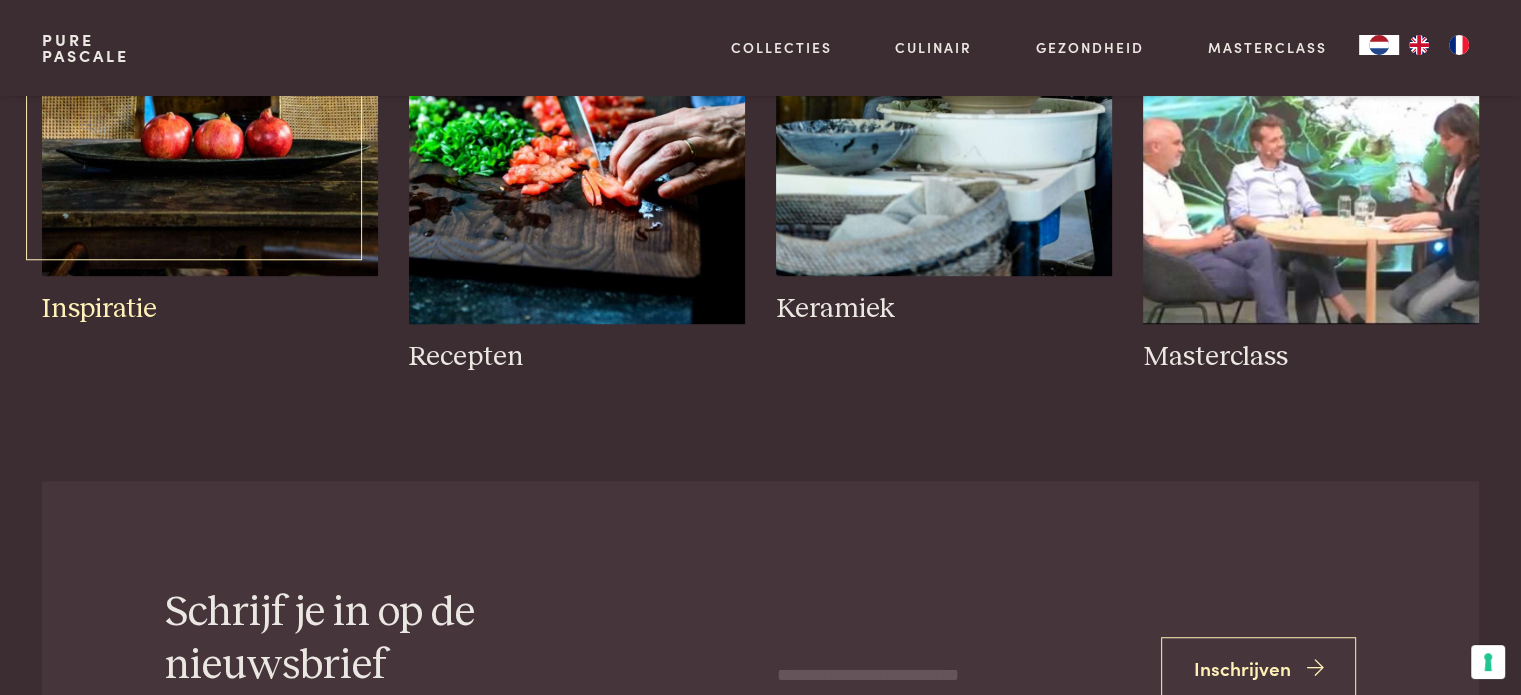 click on "Inspiratie" at bounding box center [209, 309] 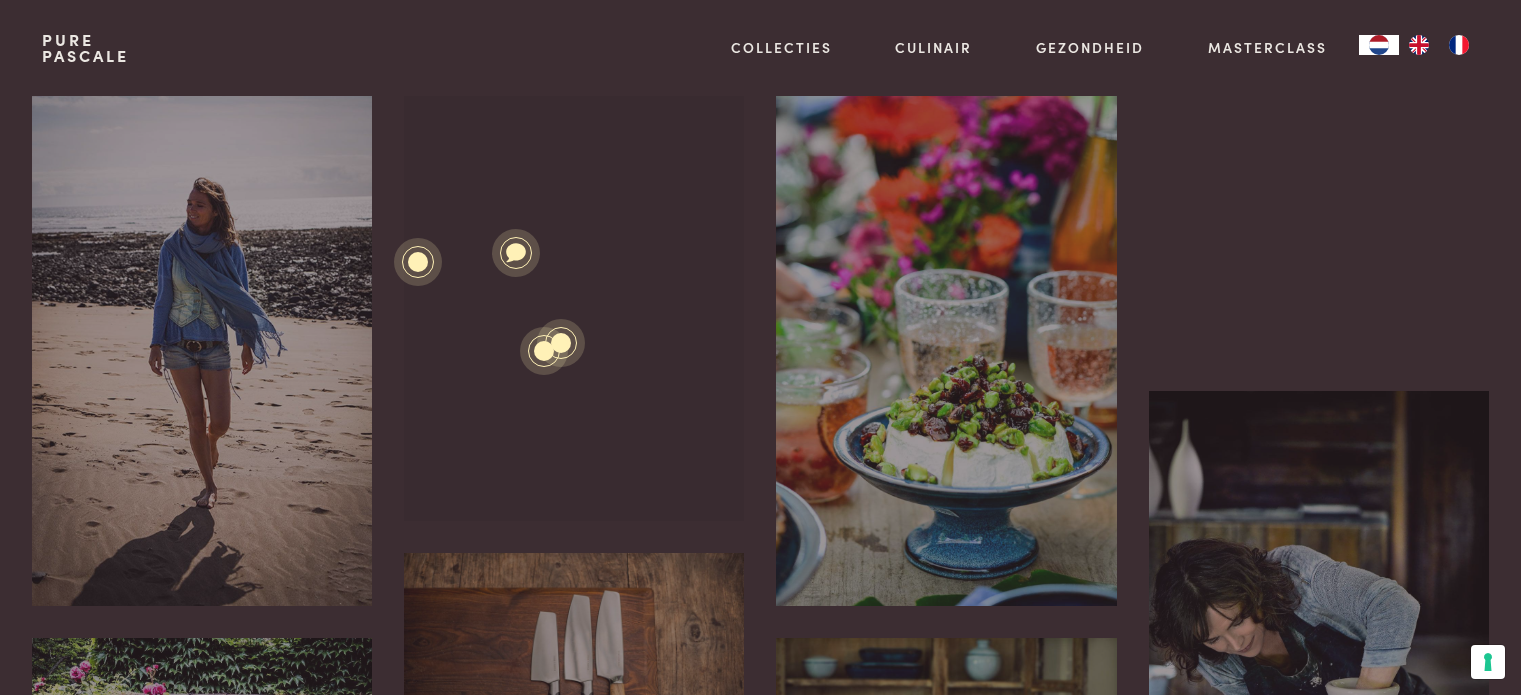 scroll, scrollTop: 0, scrollLeft: 0, axis: both 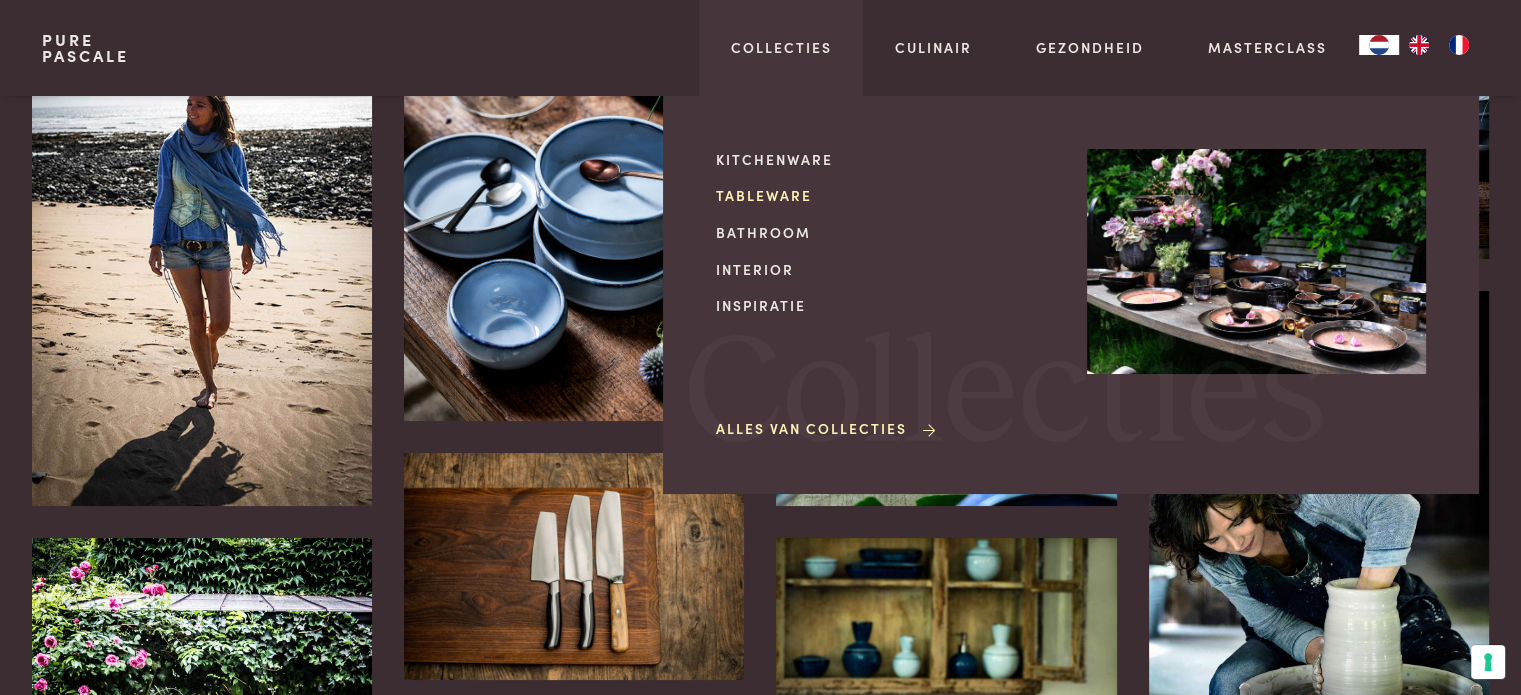 click on "Tableware" at bounding box center [885, 195] 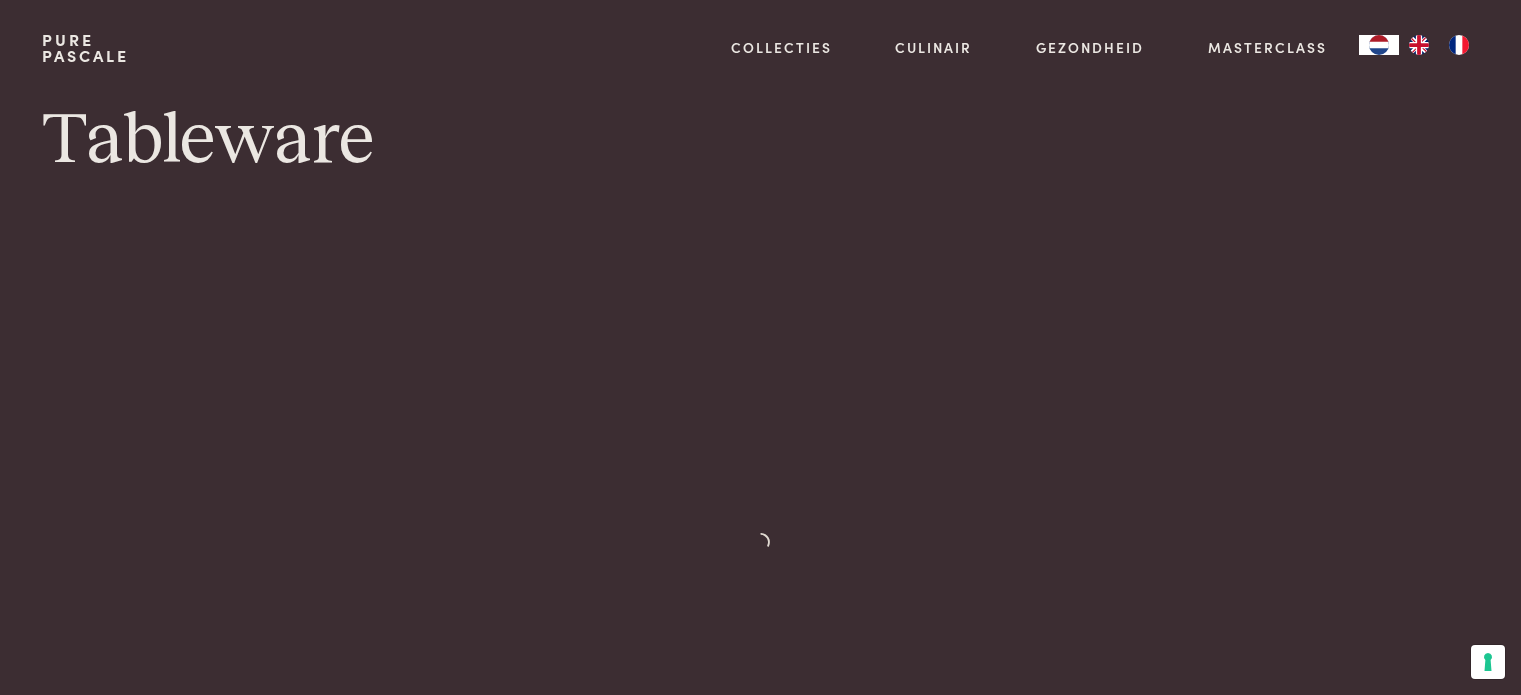 scroll, scrollTop: 0, scrollLeft: 0, axis: both 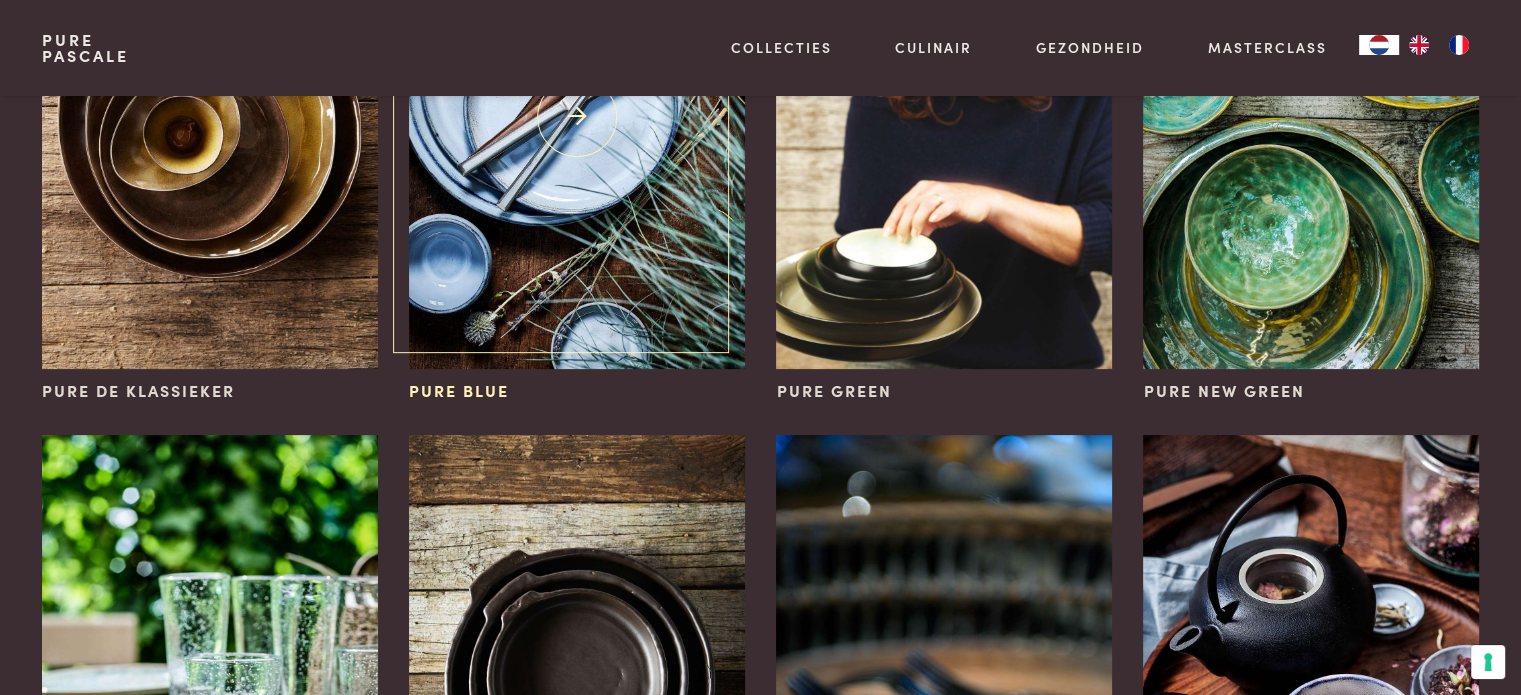 click at bounding box center [576, 117] 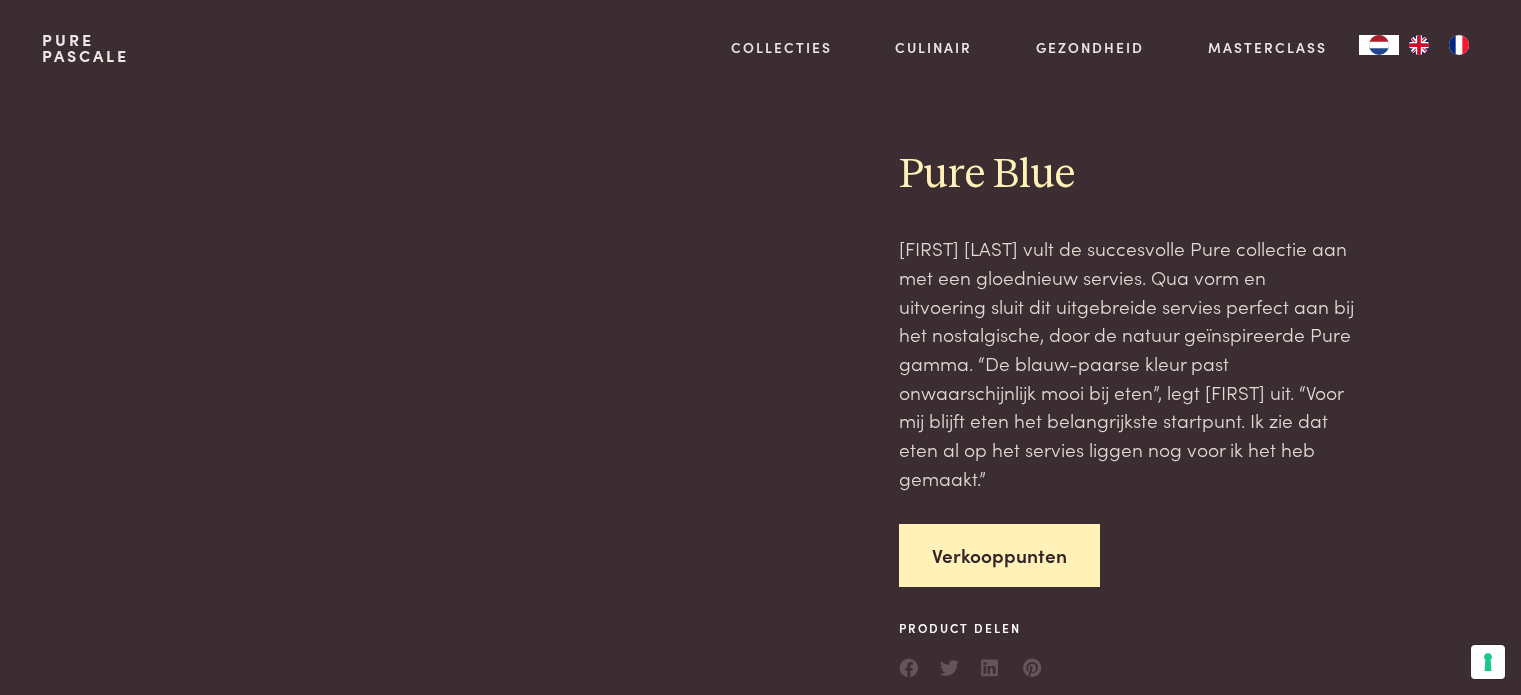 scroll, scrollTop: 0, scrollLeft: 0, axis: both 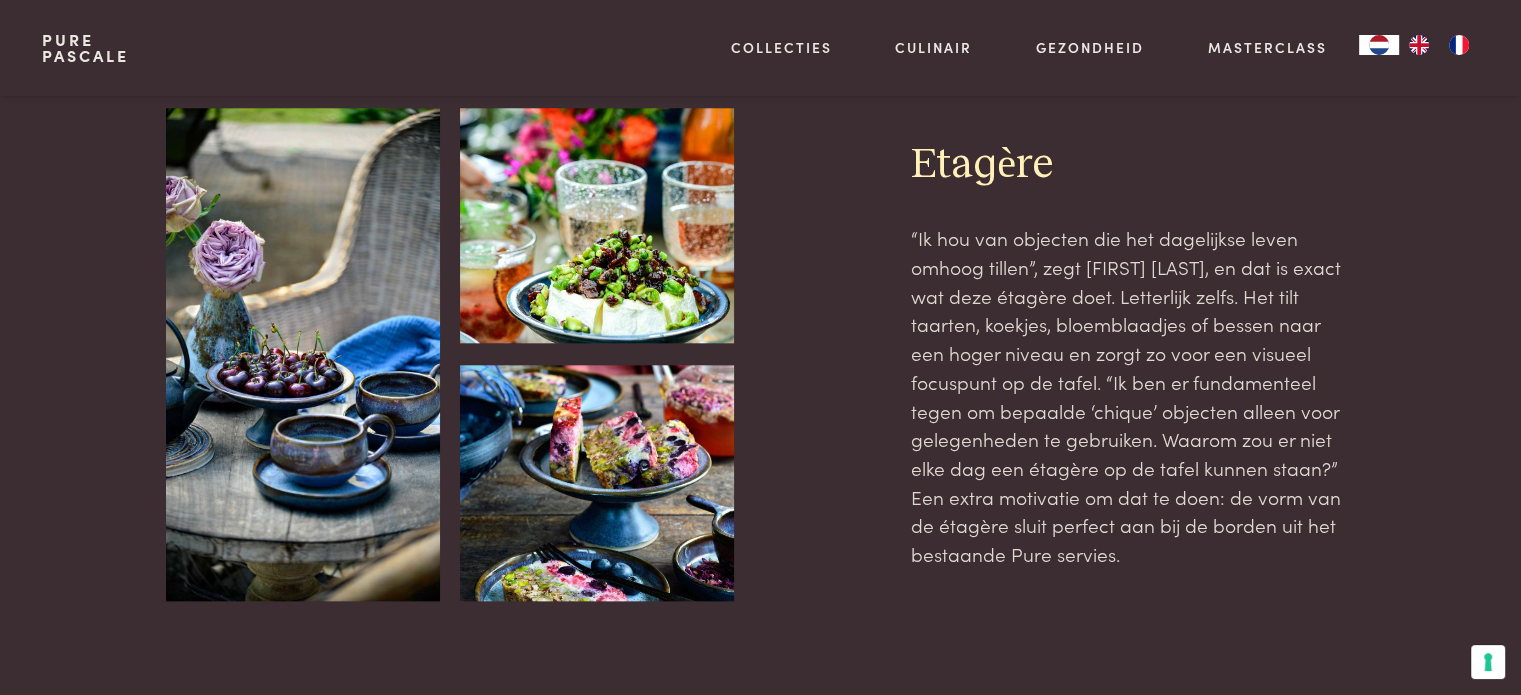 click at bounding box center [597, 483] 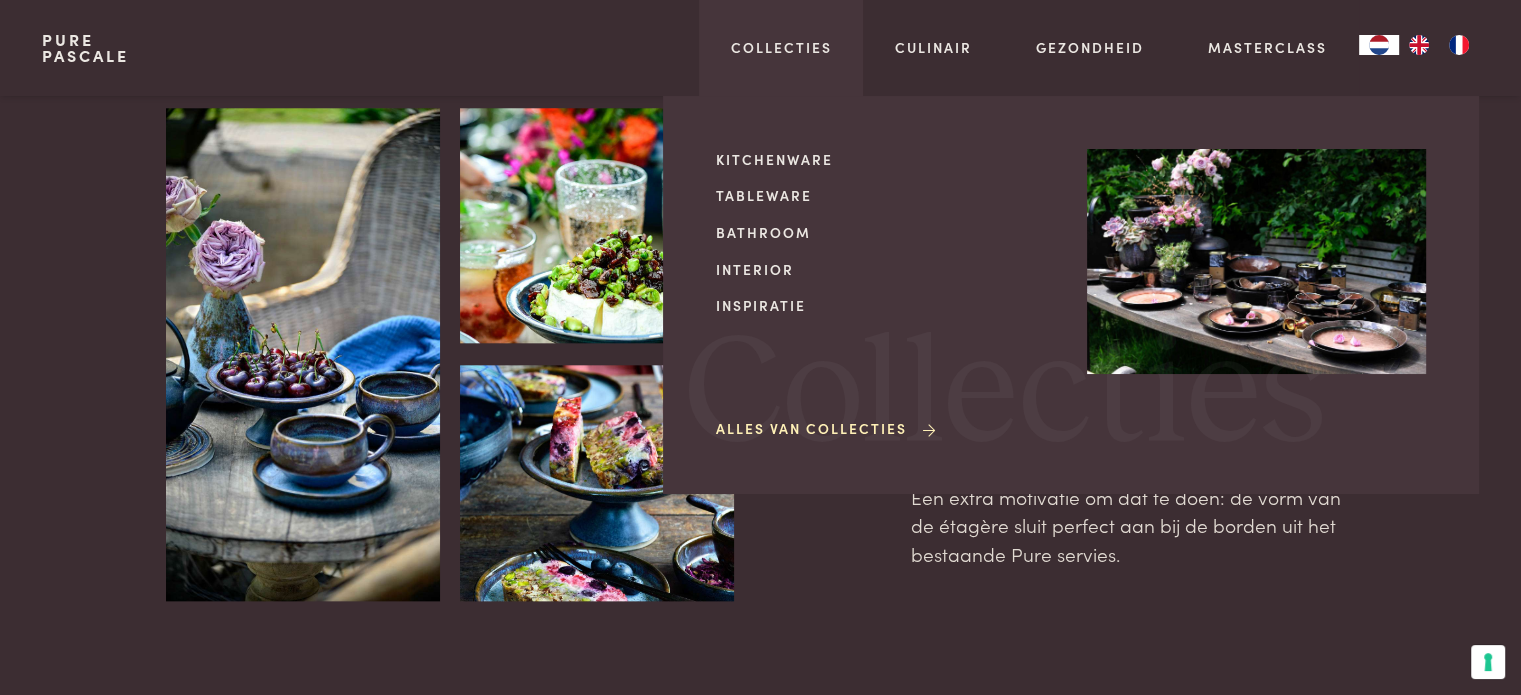 click on "Alles van Collecties" at bounding box center (827, 428) 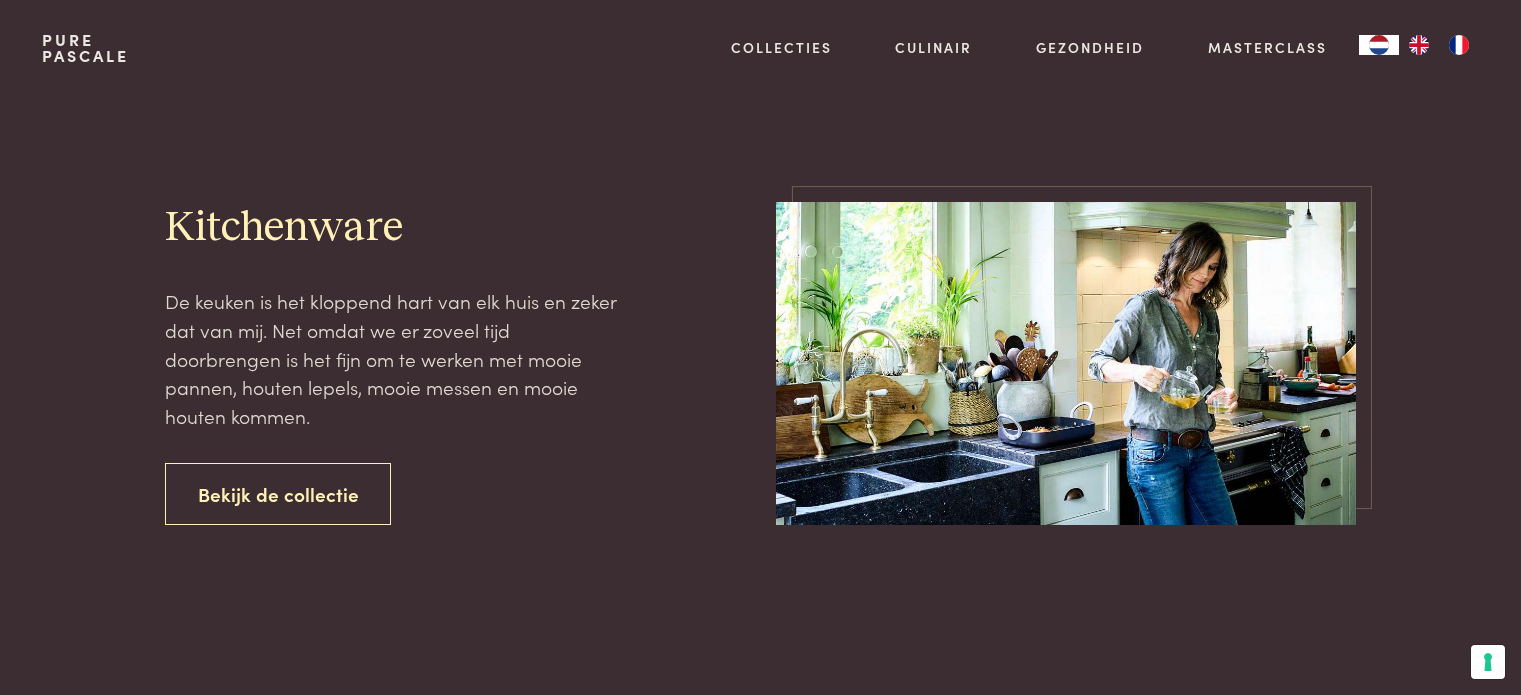 scroll, scrollTop: 0, scrollLeft: 0, axis: both 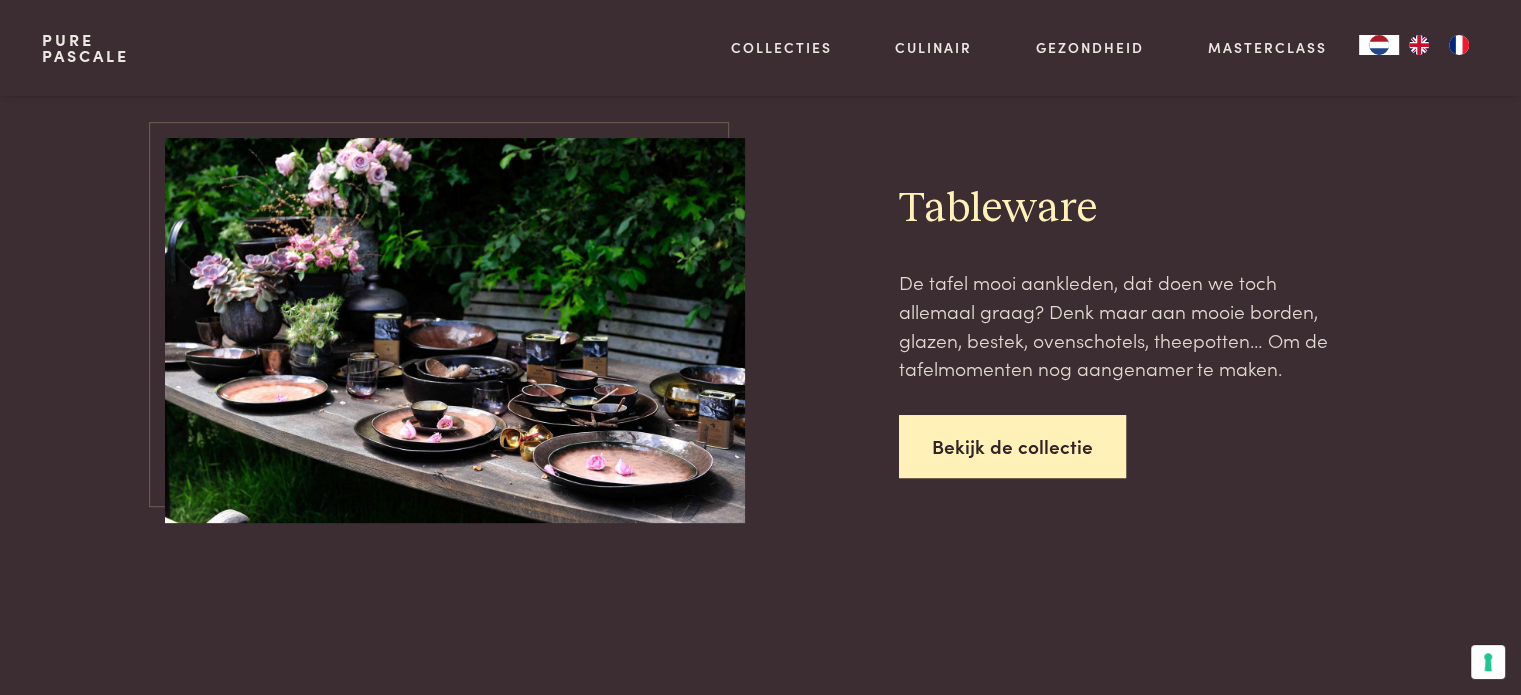 click on "Bekijk de collectie" at bounding box center [1012, 446] 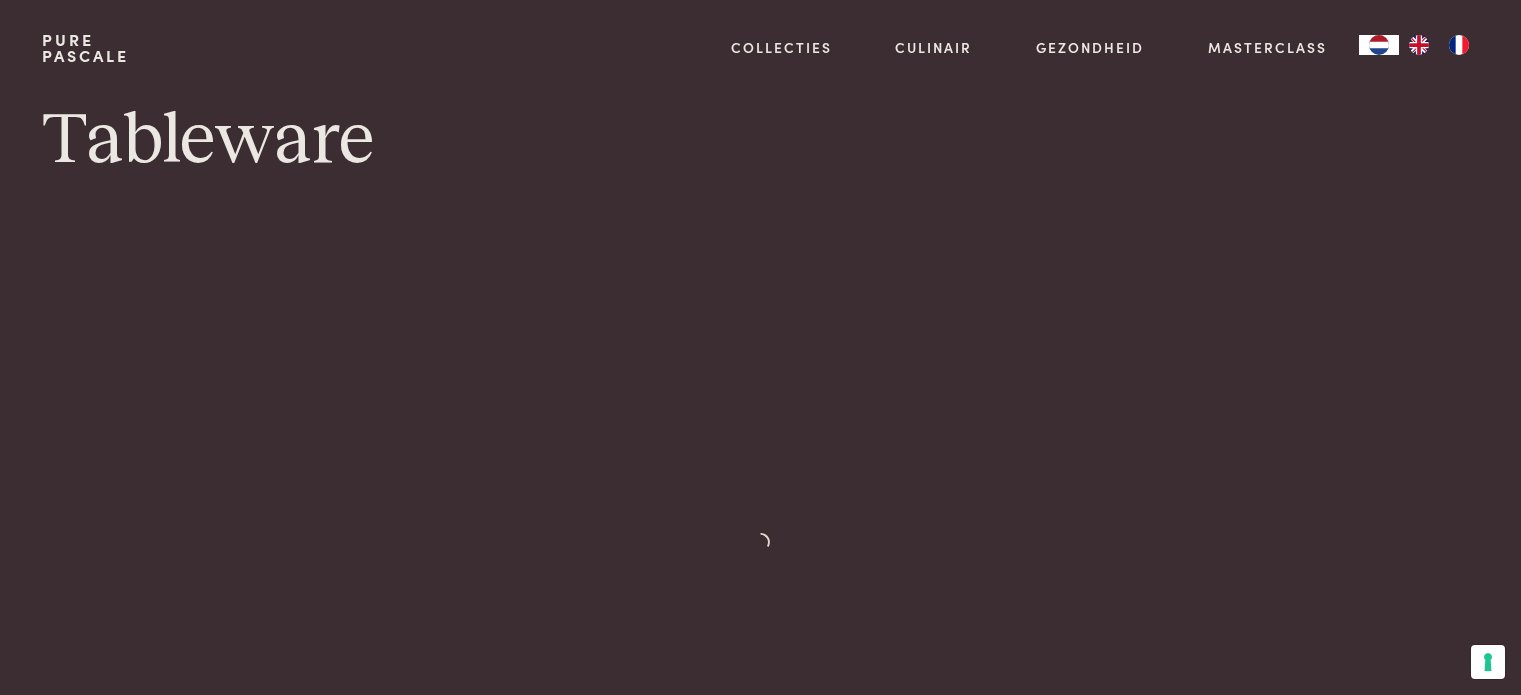 scroll, scrollTop: 0, scrollLeft: 0, axis: both 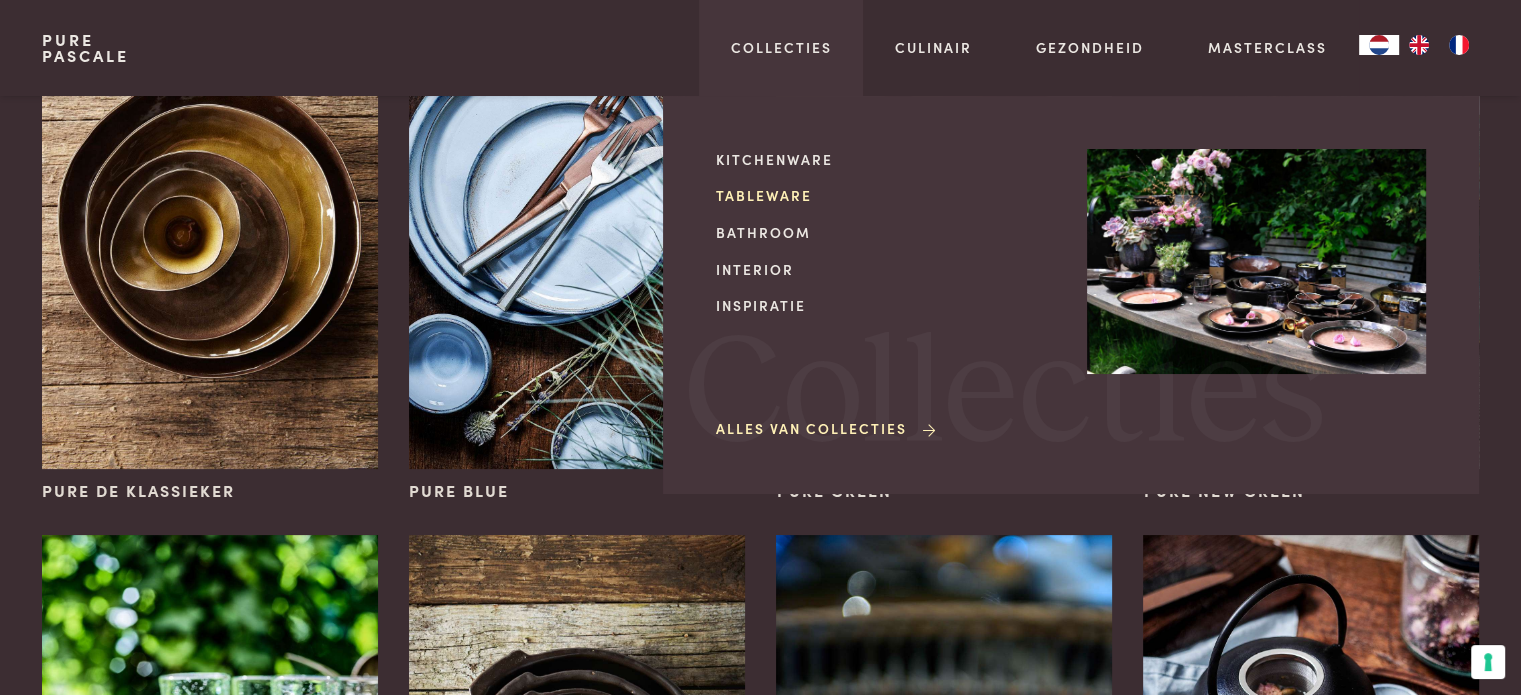 click on "Tableware" at bounding box center (885, 195) 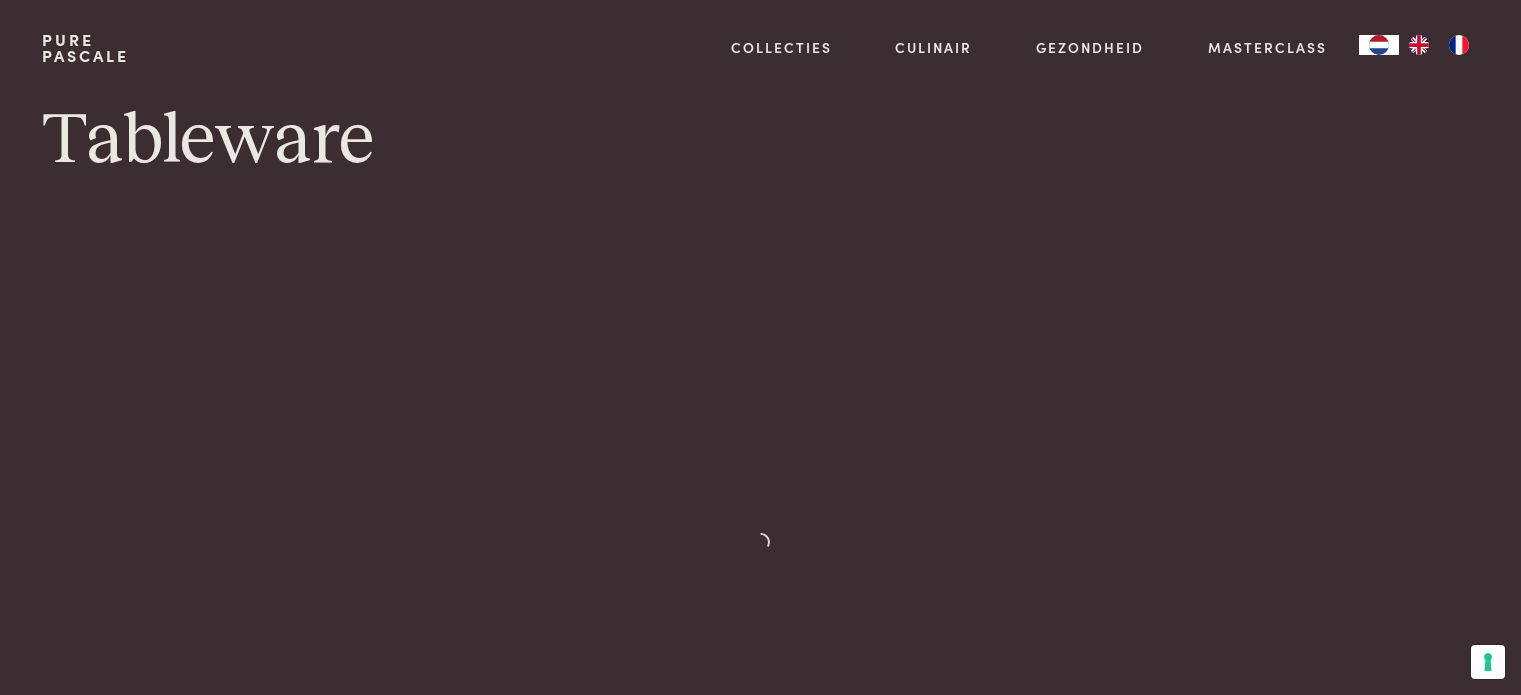 scroll, scrollTop: 0, scrollLeft: 0, axis: both 